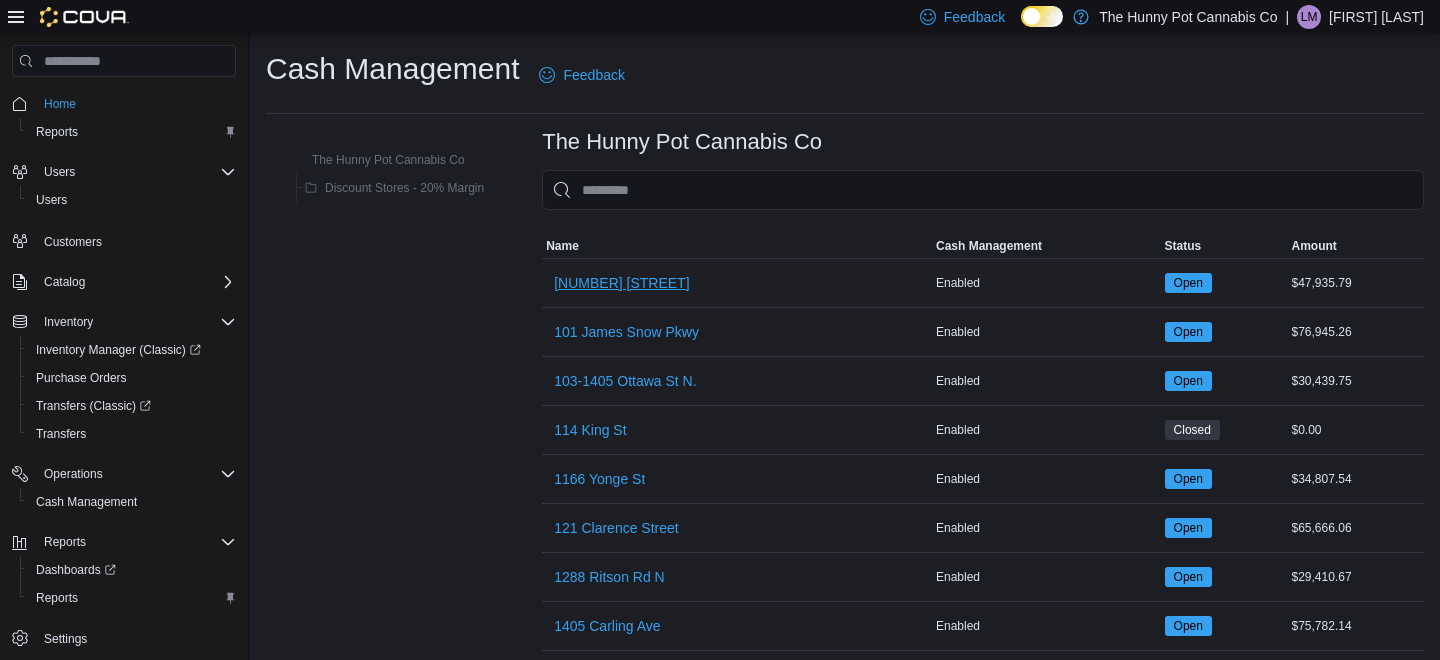 scroll, scrollTop: 0, scrollLeft: 0, axis: both 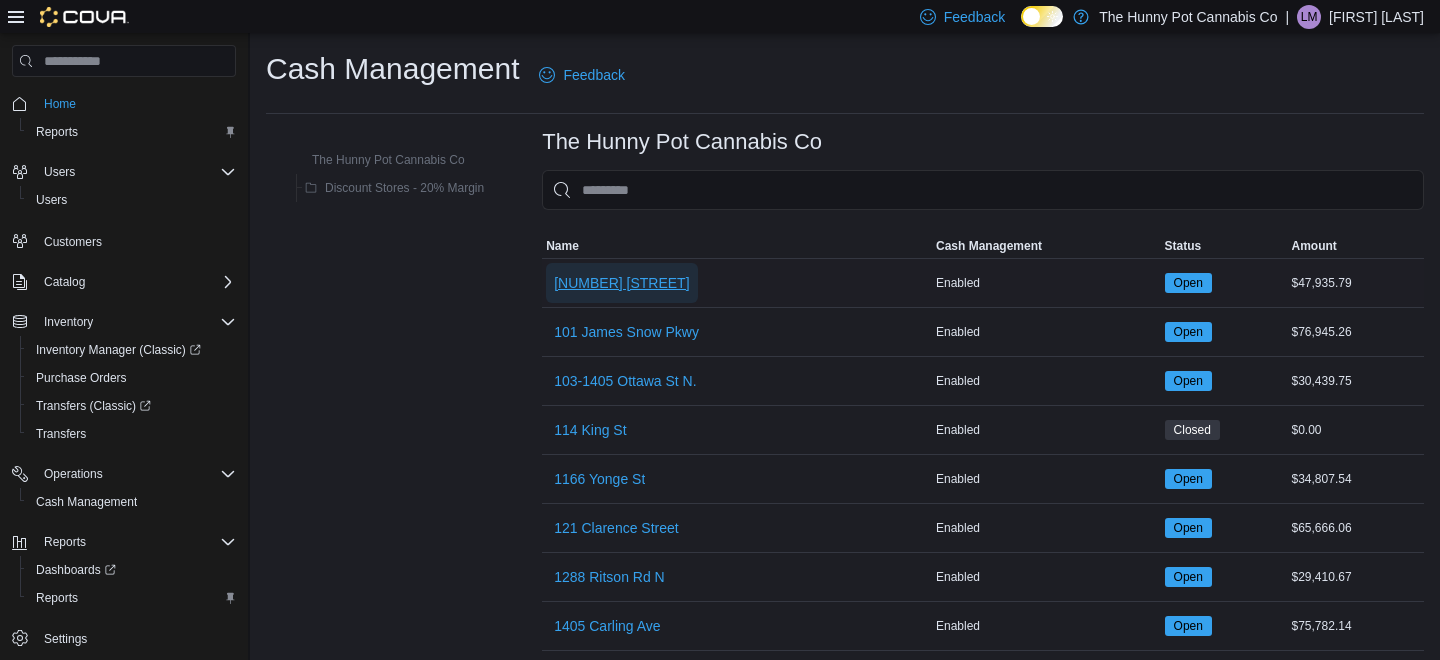 click on "[NUMBER] [STREET]" at bounding box center (621, 283) 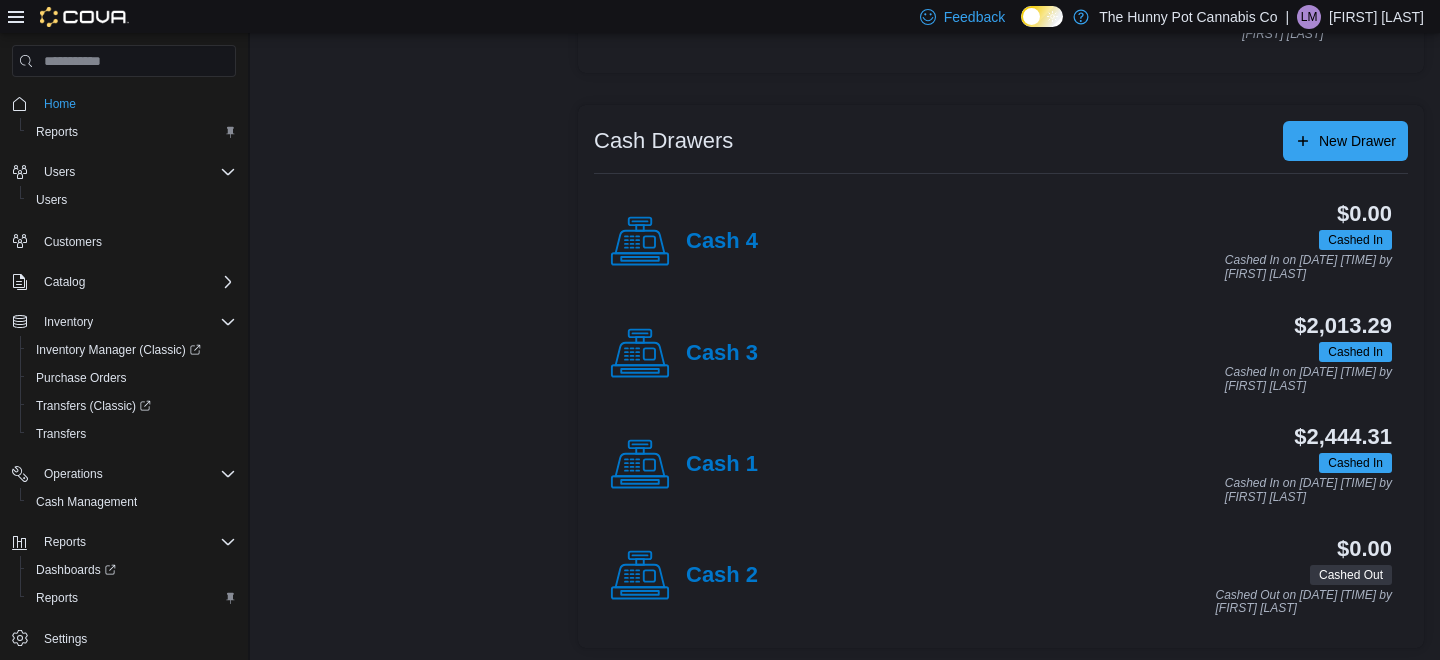 scroll, scrollTop: 321, scrollLeft: 0, axis: vertical 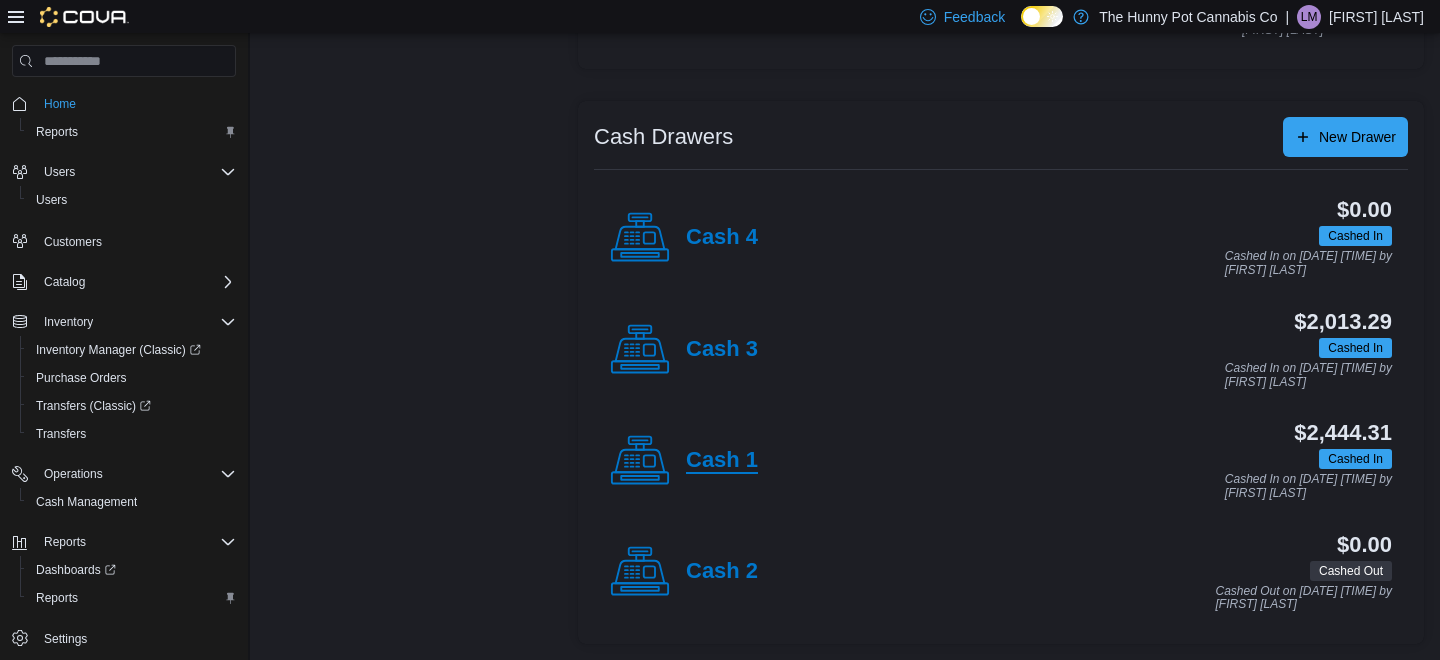 click on "Cash 1" at bounding box center [722, 461] 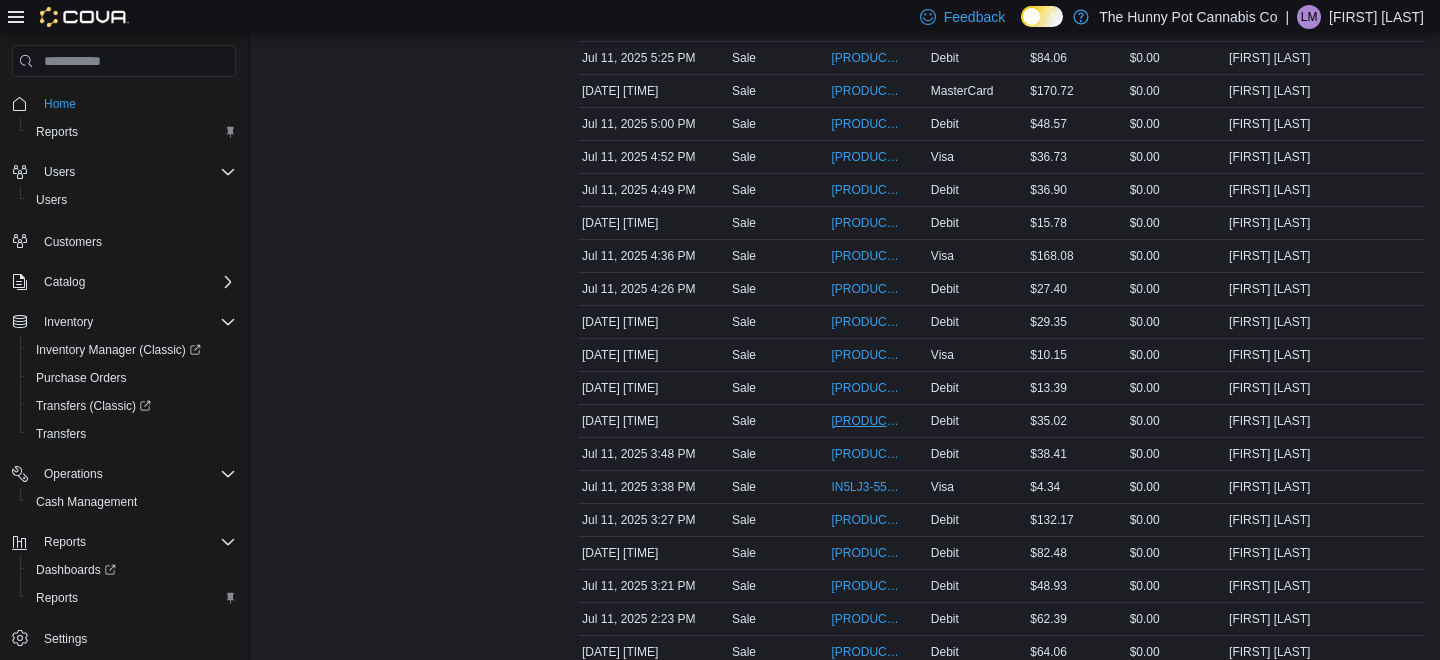 scroll, scrollTop: 624, scrollLeft: 0, axis: vertical 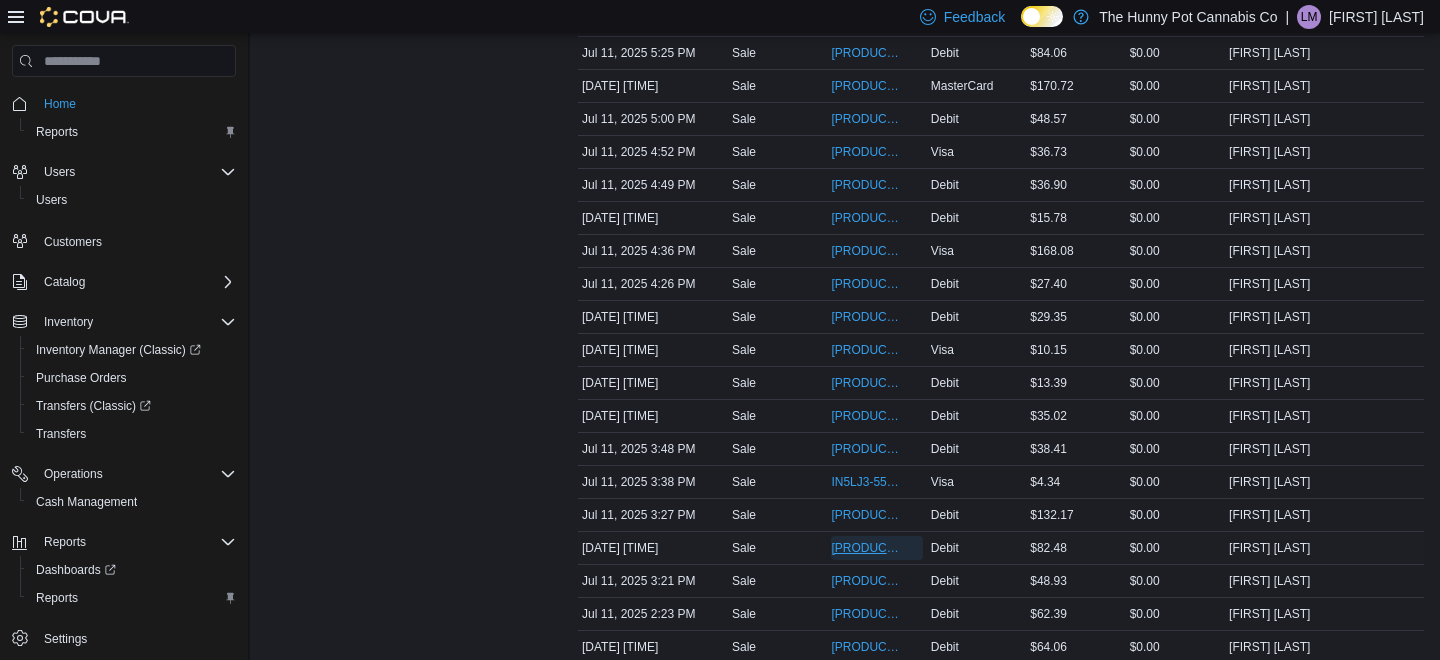 click on "[PRODUCT_ID]" at bounding box center [866, 548] 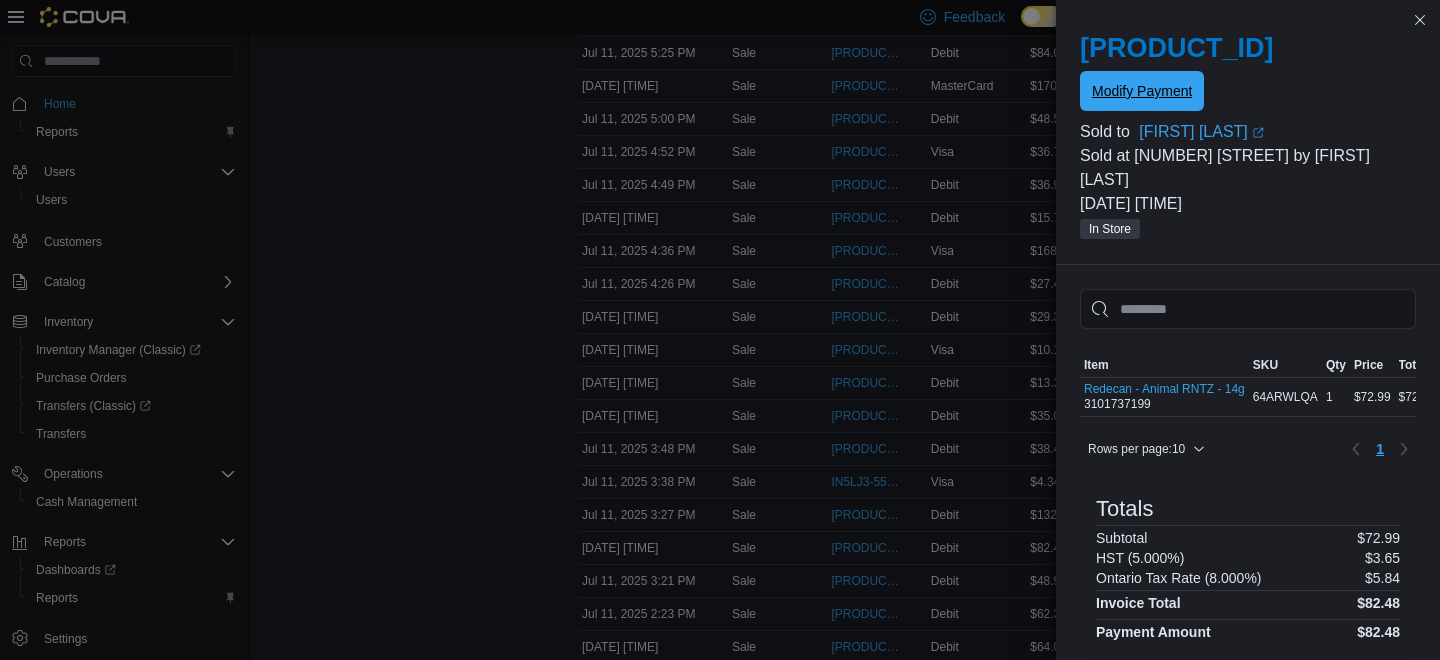 click on "Modify Payment" at bounding box center (1142, 91) 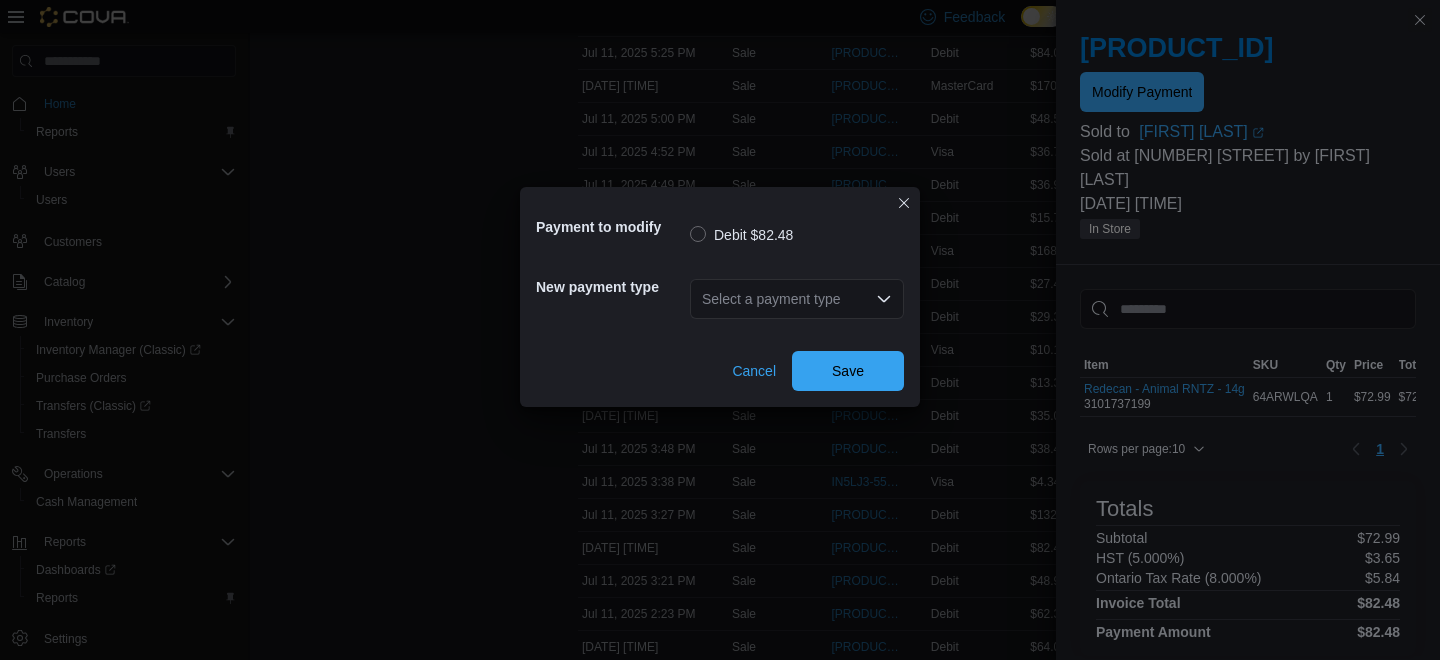 click on "Select a payment type" at bounding box center (797, 299) 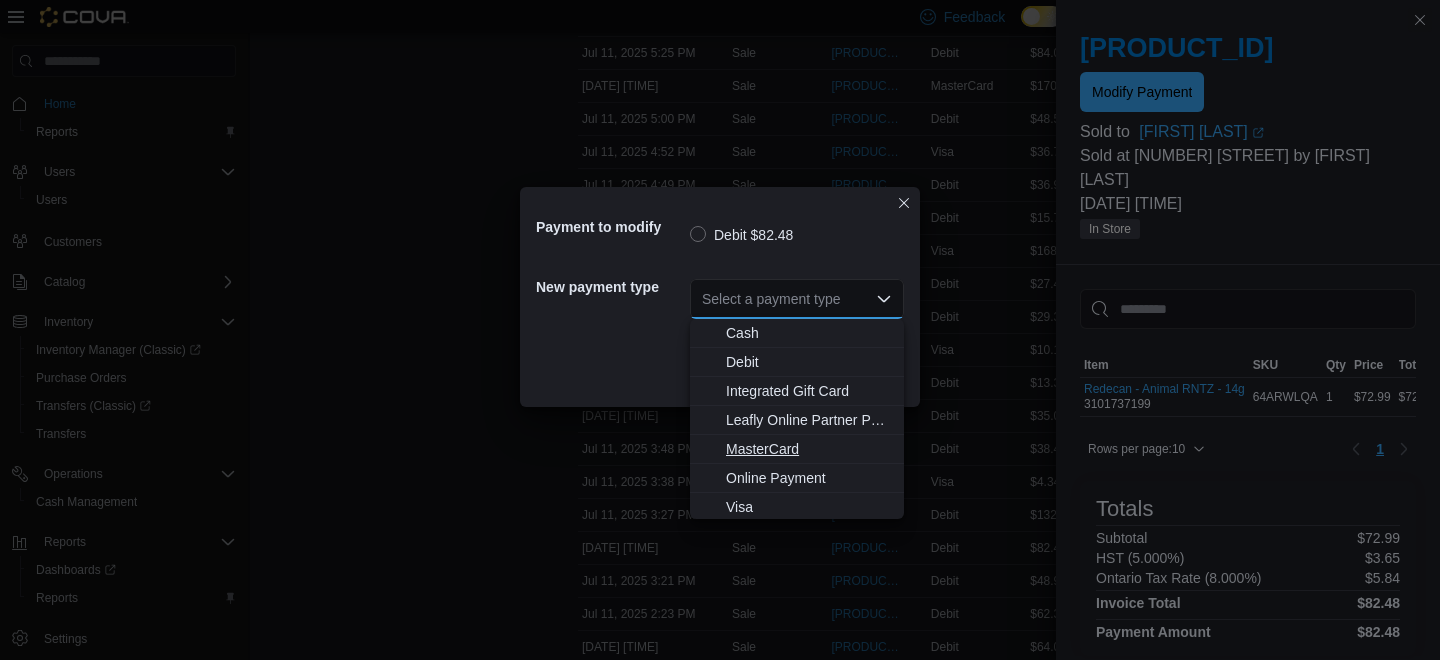 click on "MasterCard" at bounding box center (809, 449) 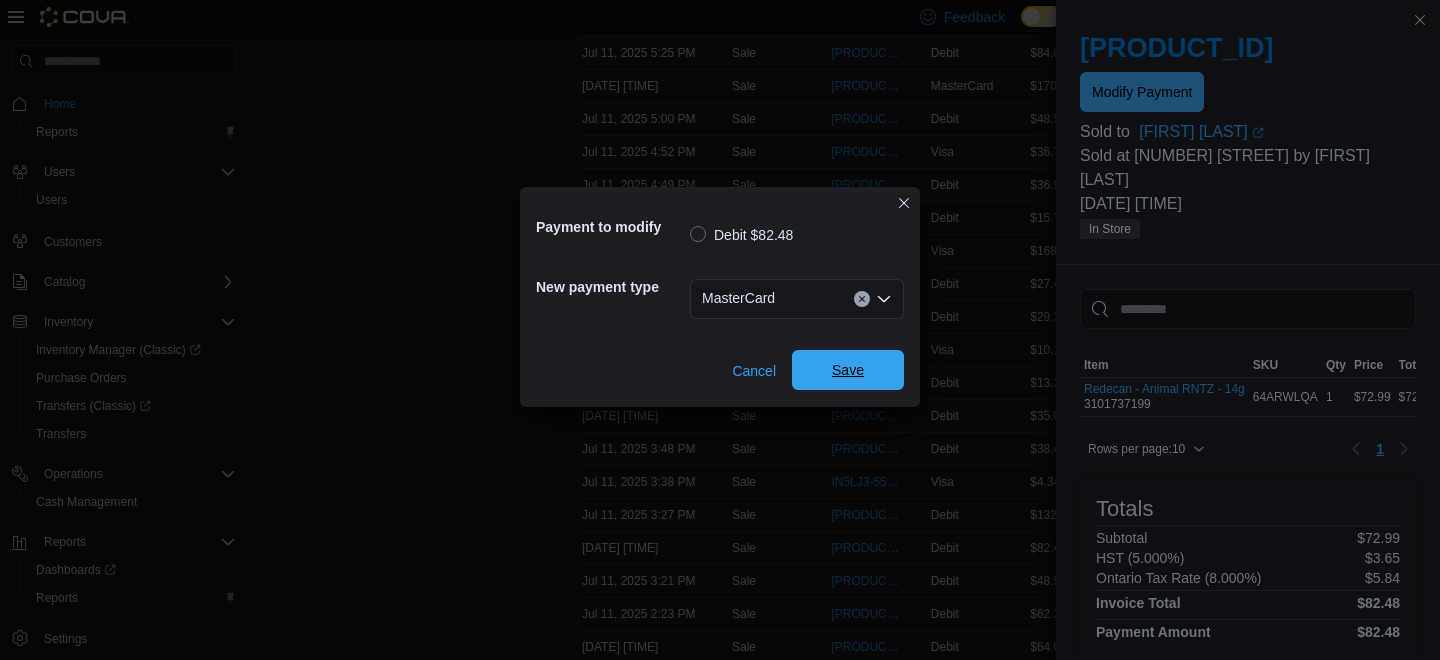 click on "Save" at bounding box center (848, 370) 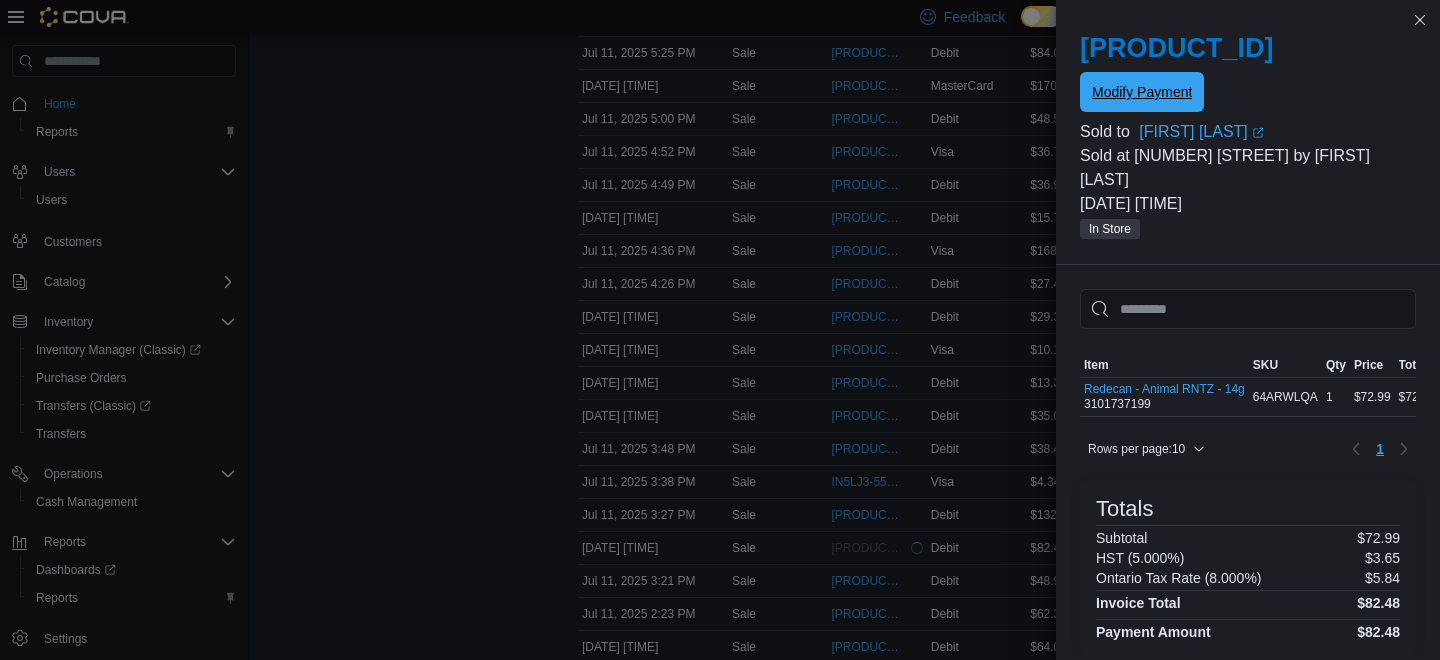 scroll, scrollTop: 0, scrollLeft: 0, axis: both 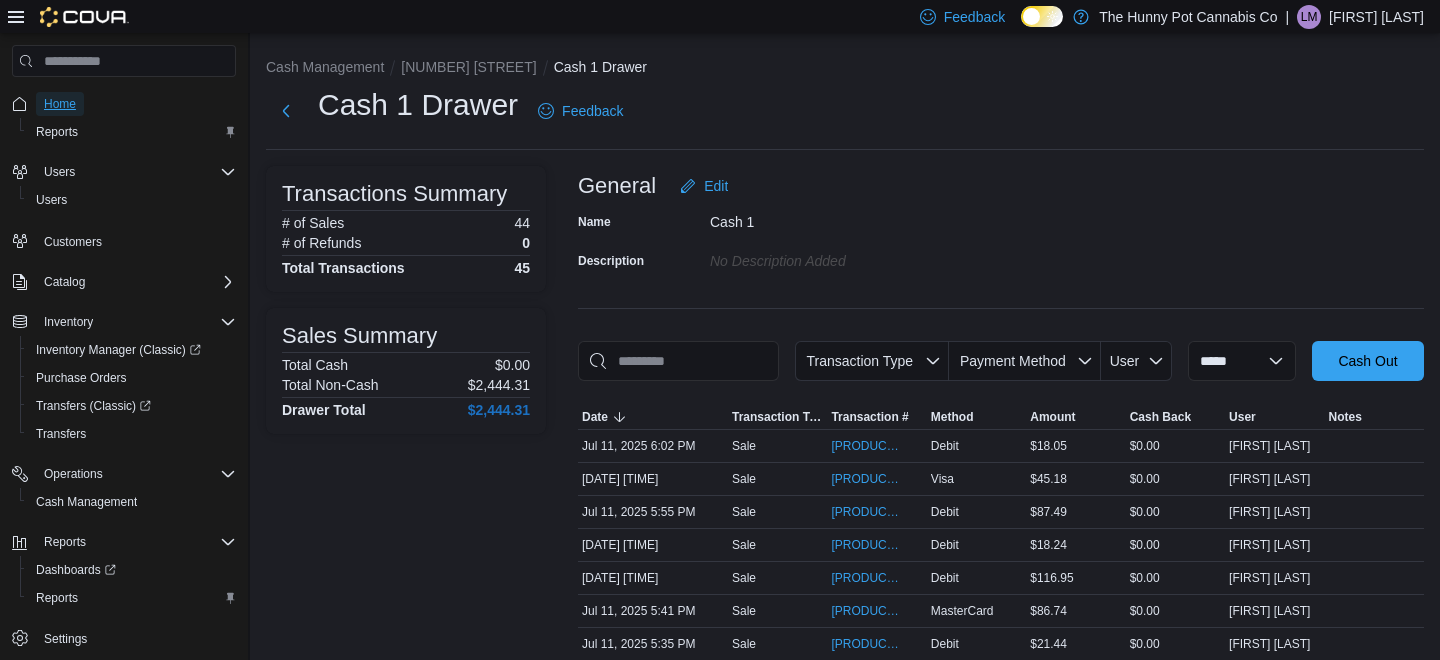 click on "Home" at bounding box center (60, 104) 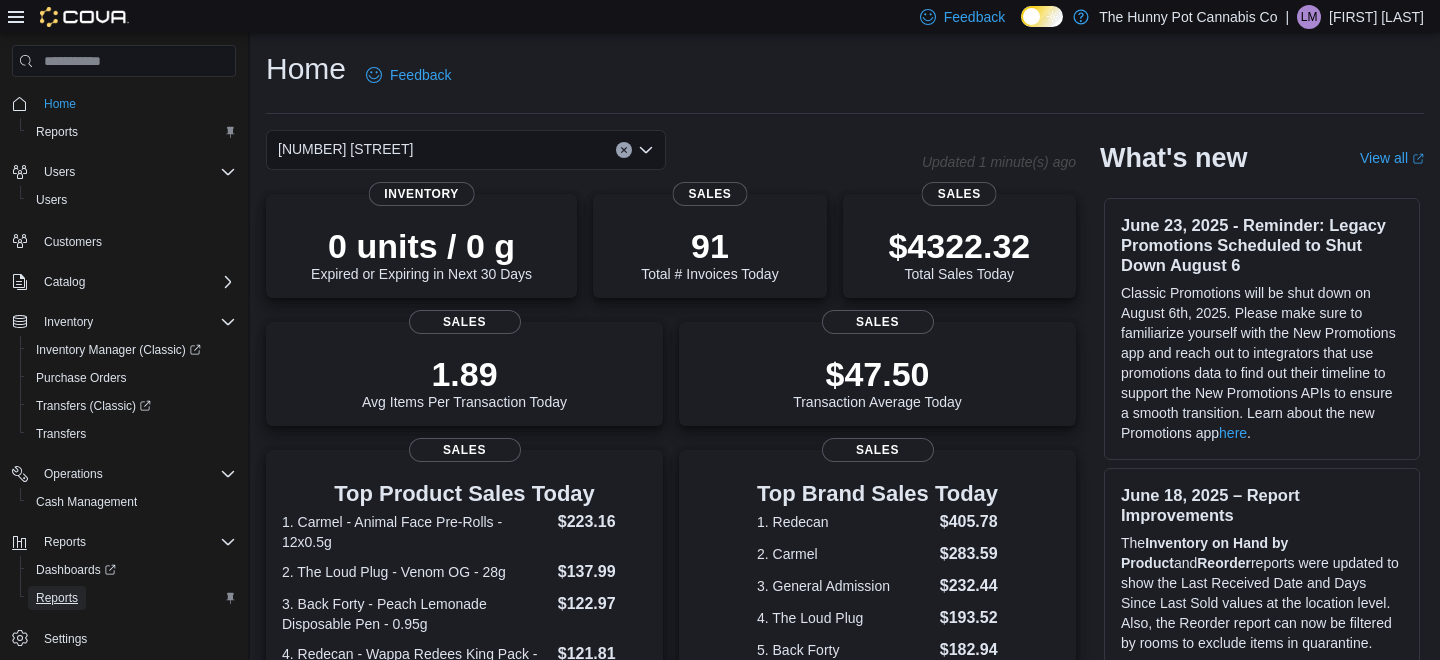 click on "Reports" at bounding box center [57, 598] 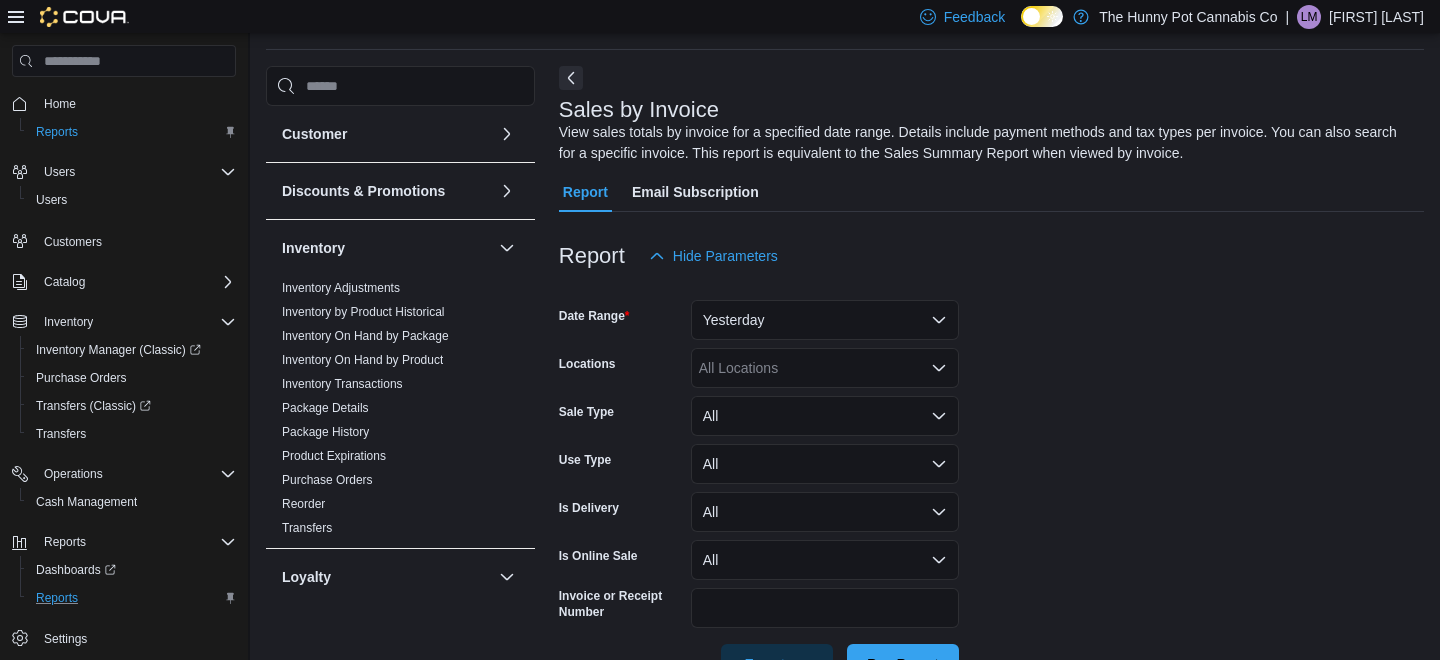 scroll, scrollTop: 67, scrollLeft: 0, axis: vertical 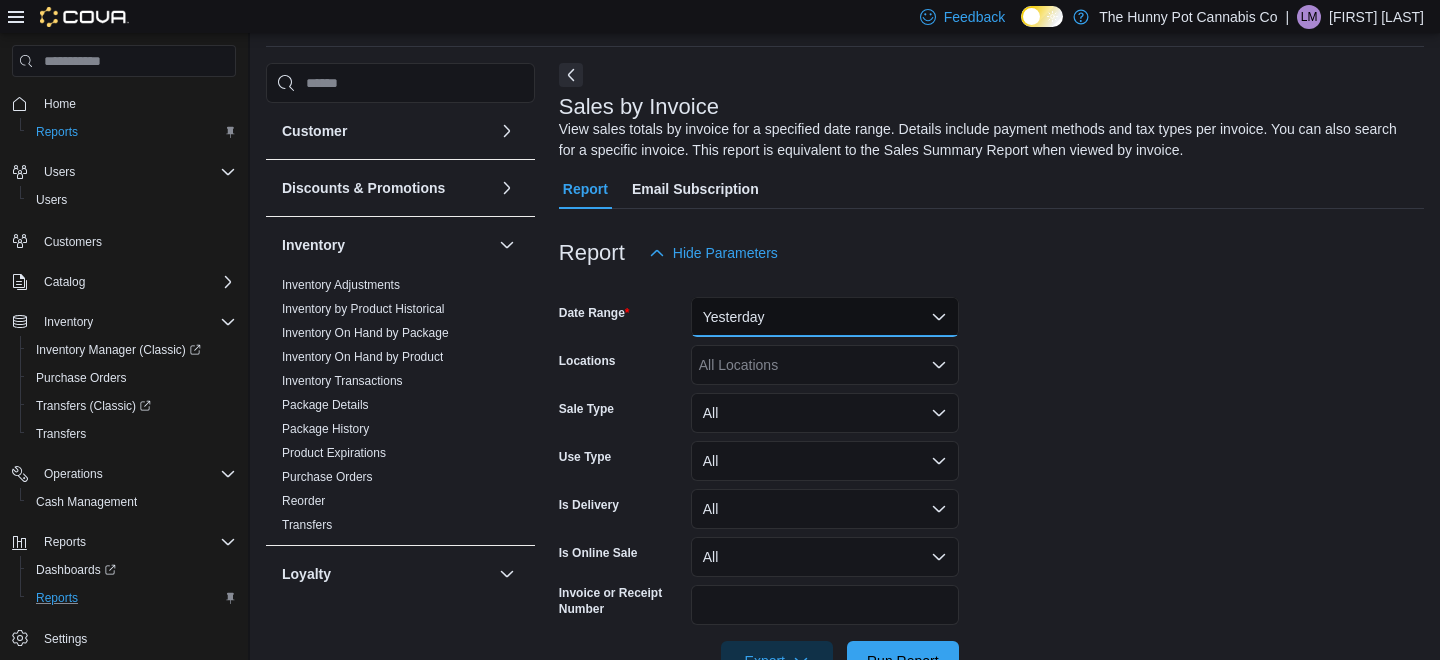 click on "Yesterday" at bounding box center (825, 317) 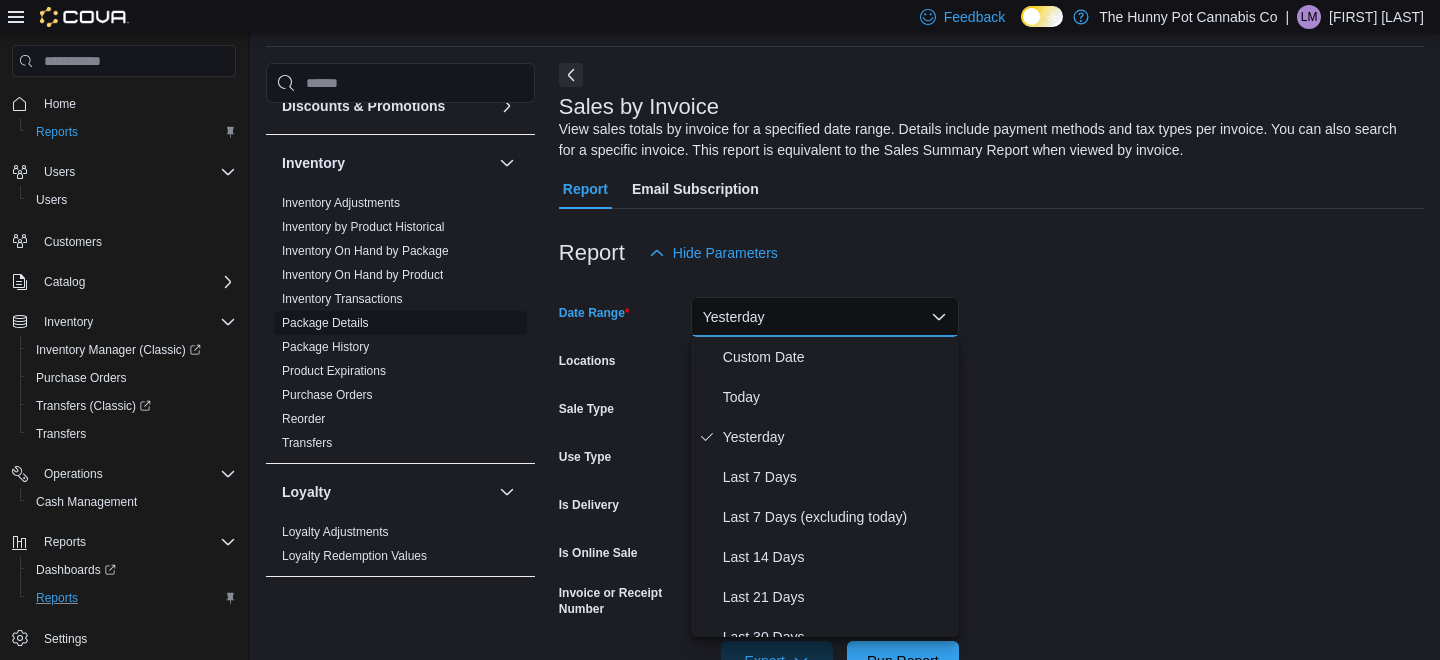 scroll, scrollTop: 91, scrollLeft: 0, axis: vertical 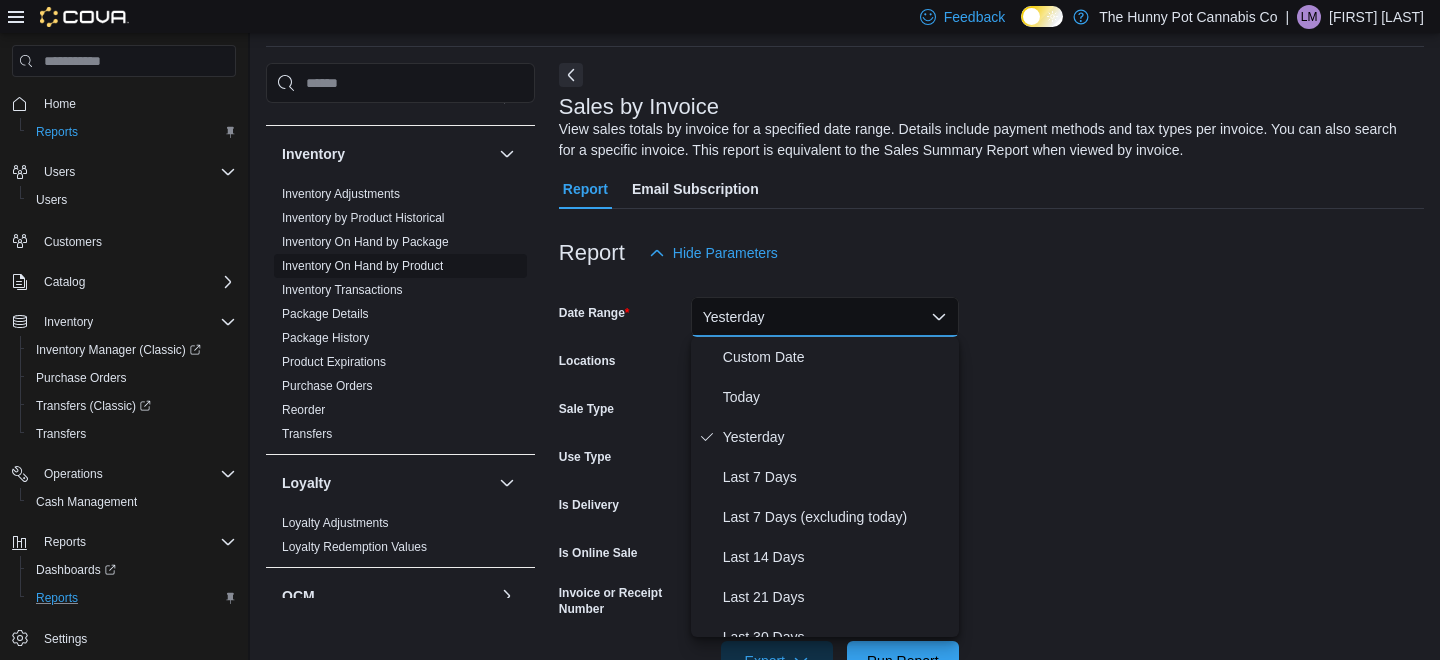 click on "Inventory On Hand by Product" at bounding box center [362, 266] 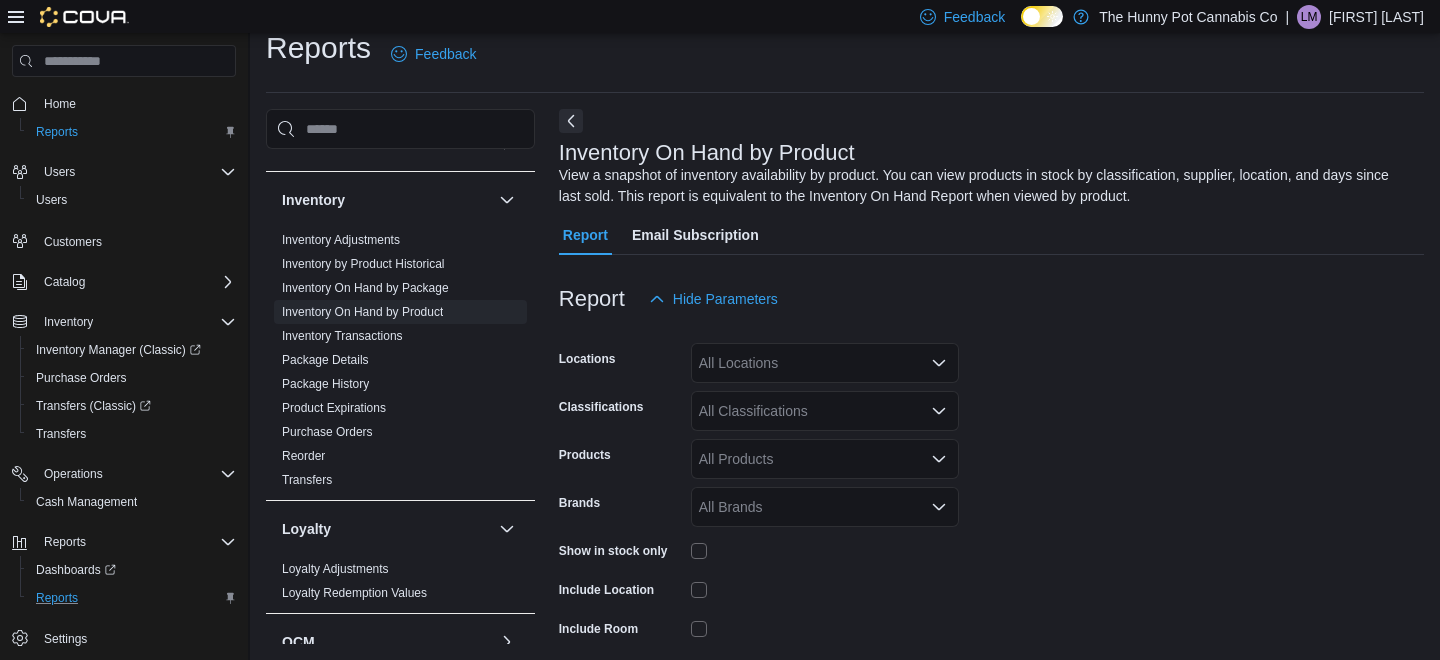 scroll, scrollTop: 67, scrollLeft: 0, axis: vertical 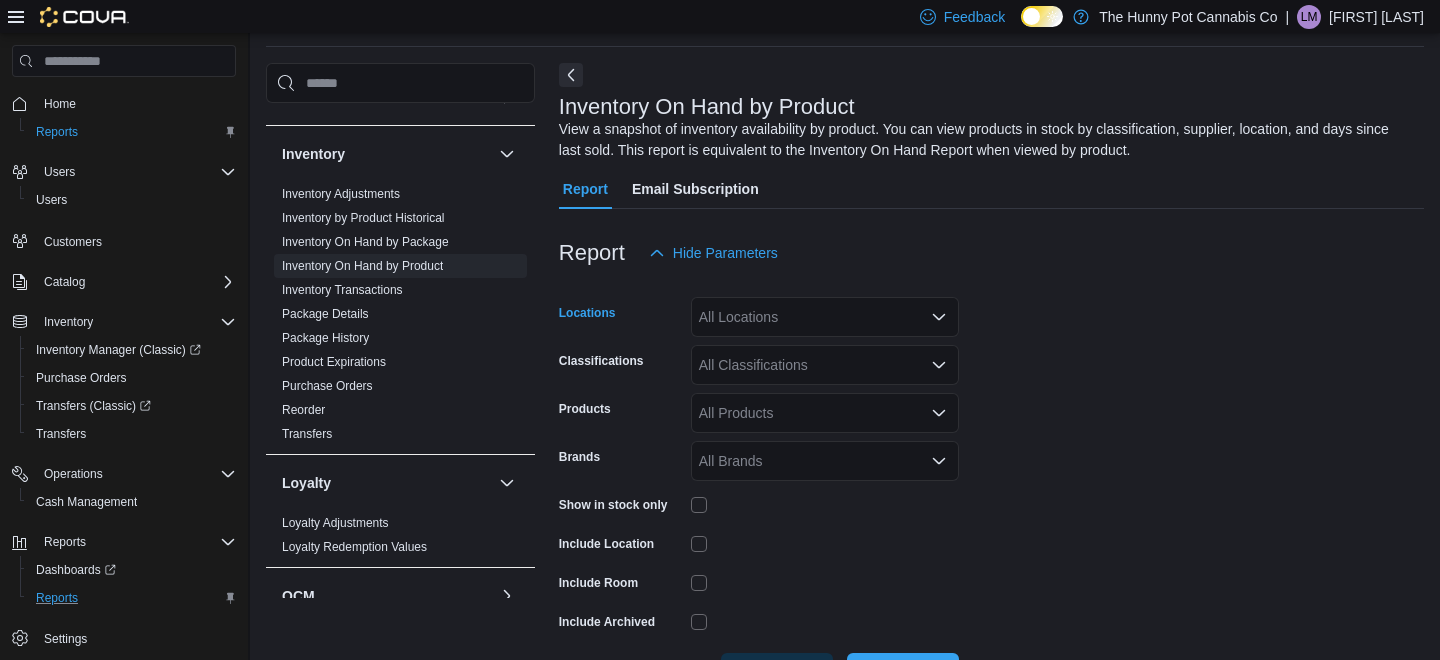 click on "All Locations" at bounding box center [825, 317] 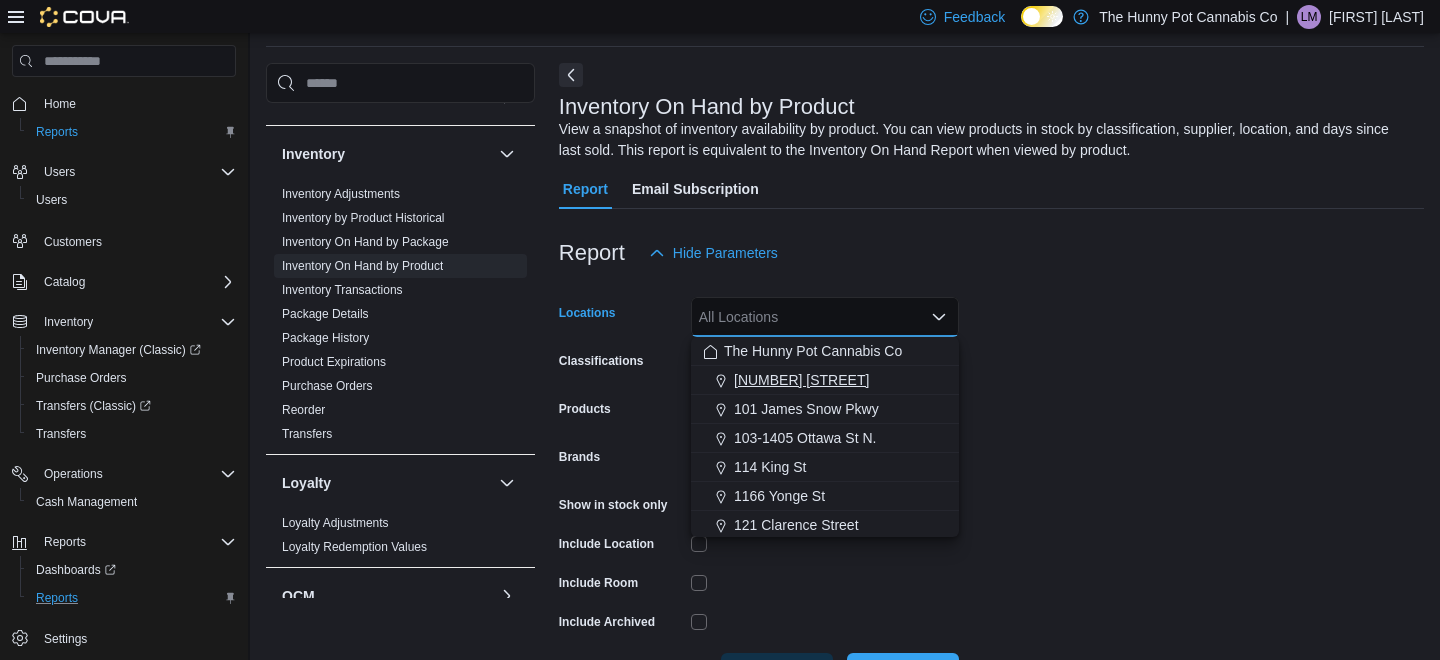 click on "[NUMBER] [STREET]" at bounding box center [801, 380] 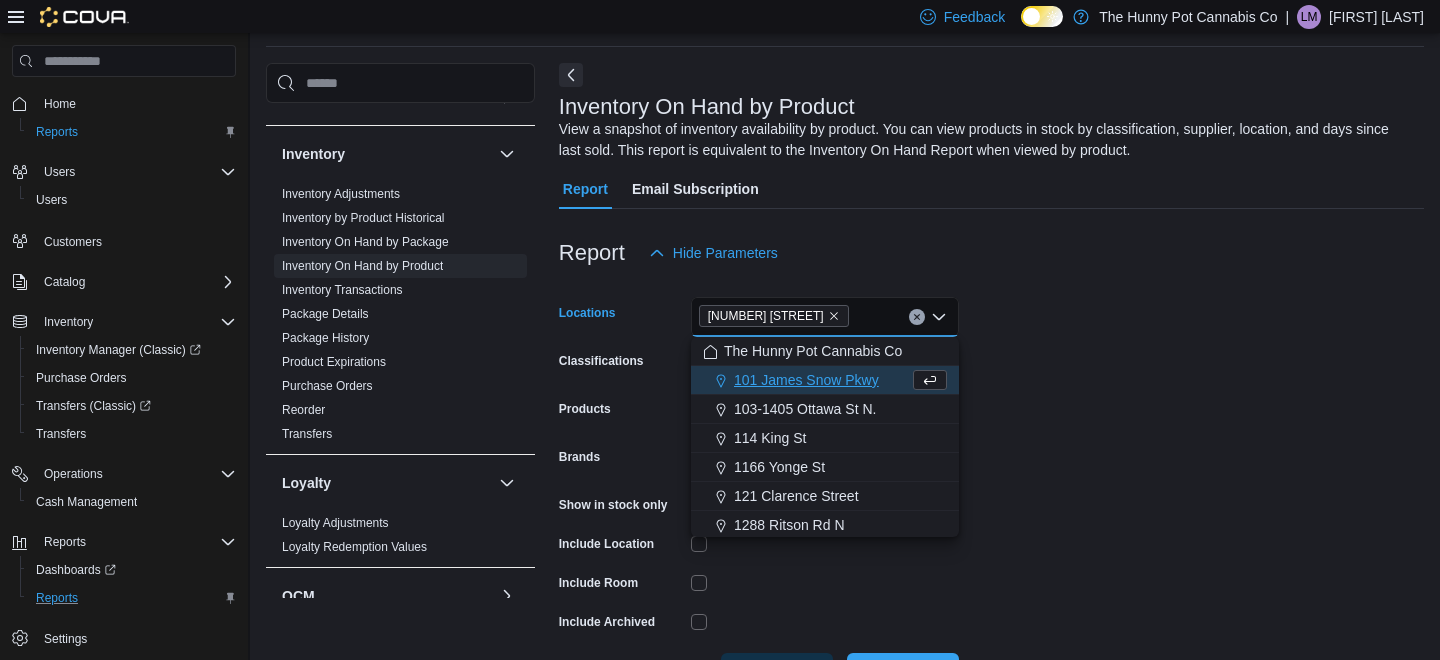 click on "Brands" at bounding box center [621, 461] 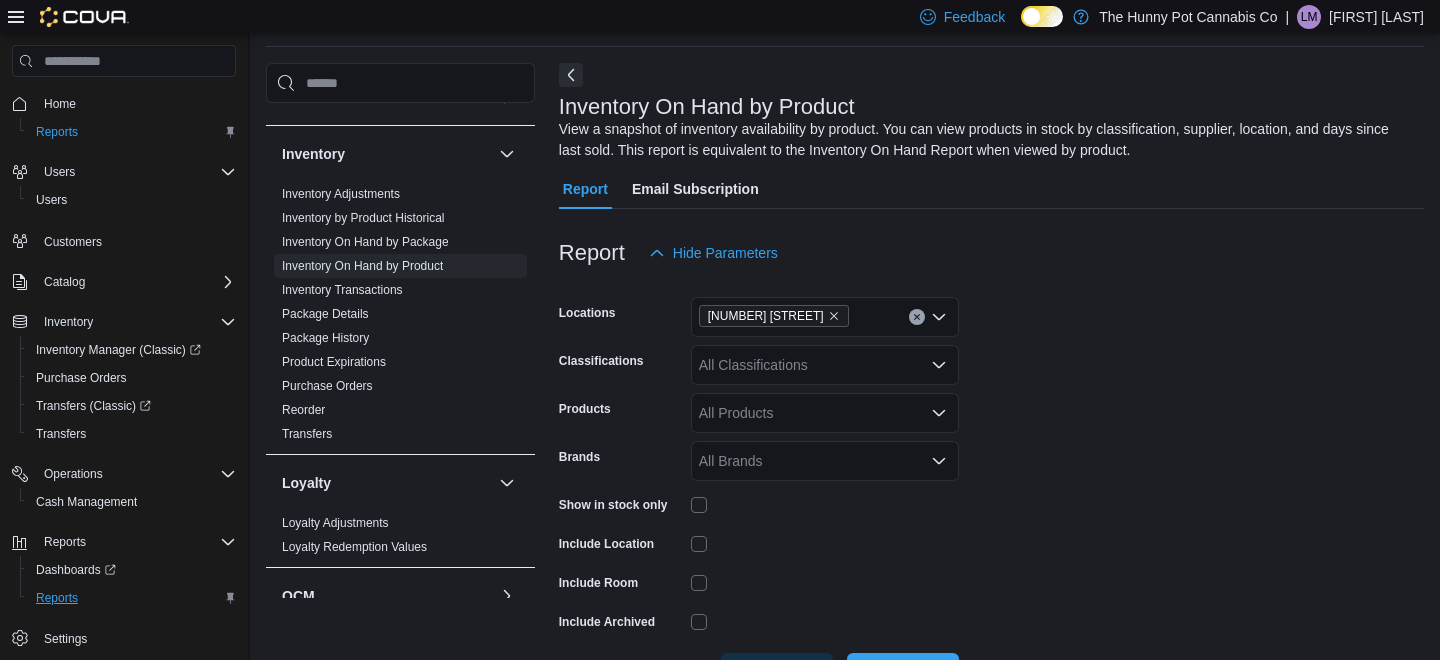click on "Show in stock only" at bounding box center (759, 504) 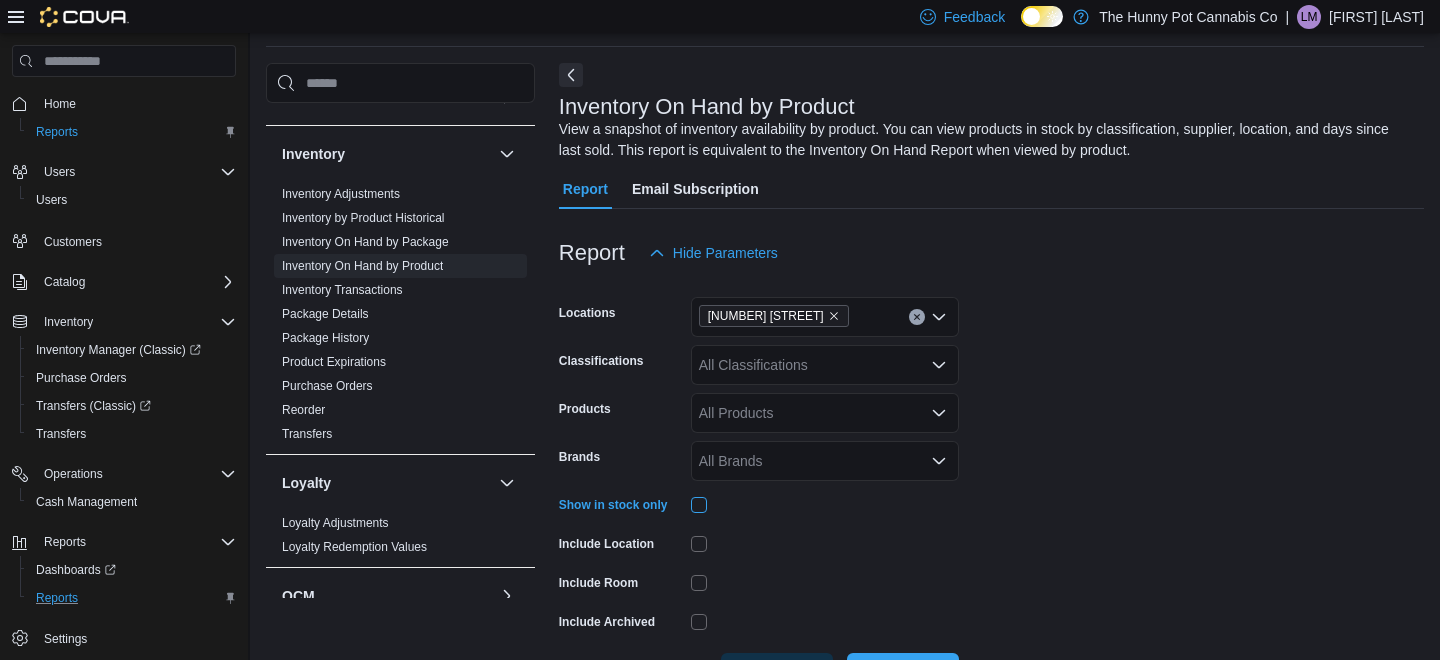 scroll, scrollTop: 140, scrollLeft: 0, axis: vertical 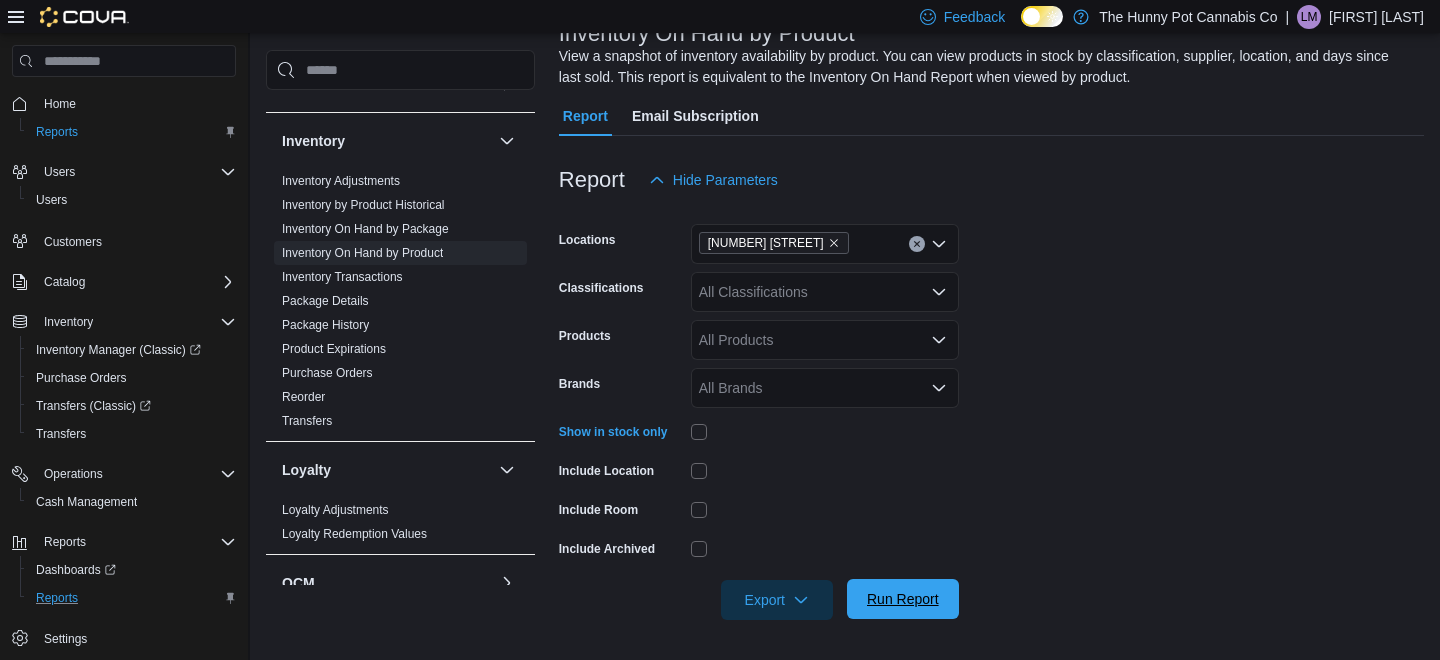 click on "Run Report" at bounding box center (903, 599) 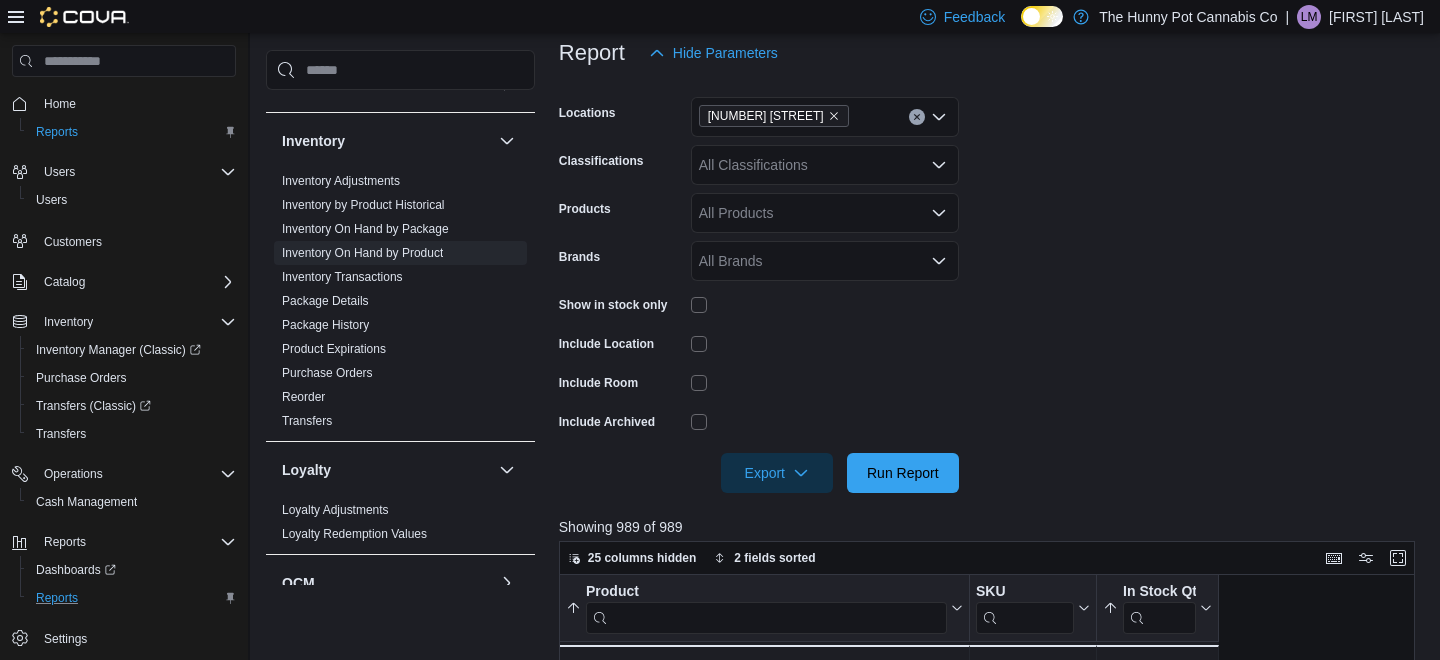 scroll, scrollTop: 285, scrollLeft: 0, axis: vertical 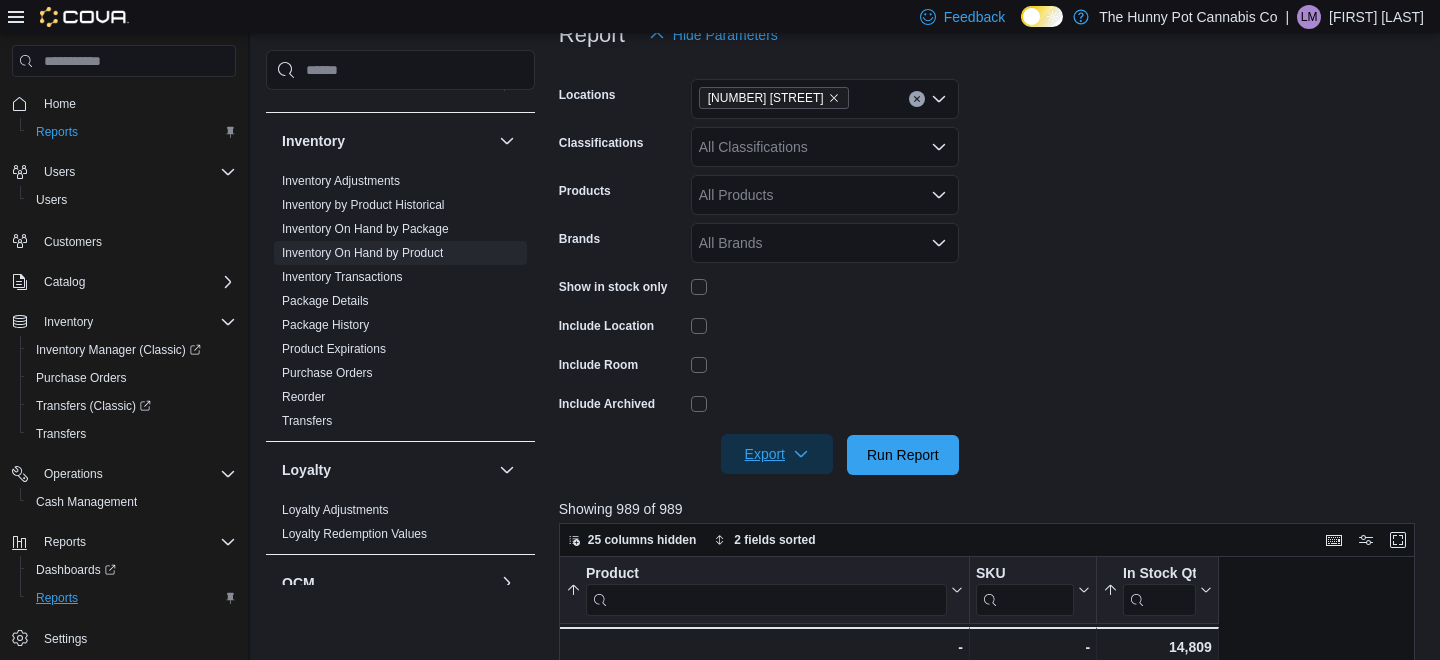 click on "Export" at bounding box center (777, 454) 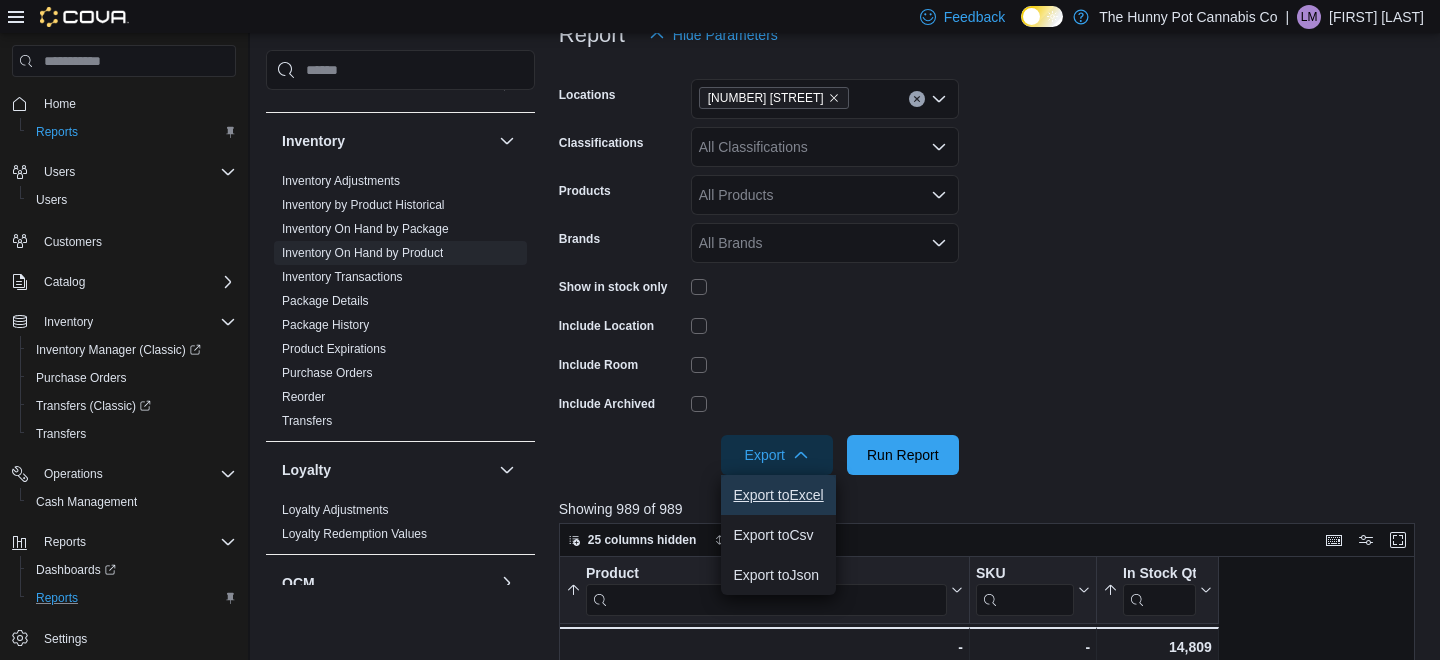 click on "Export to  Excel" at bounding box center (778, 495) 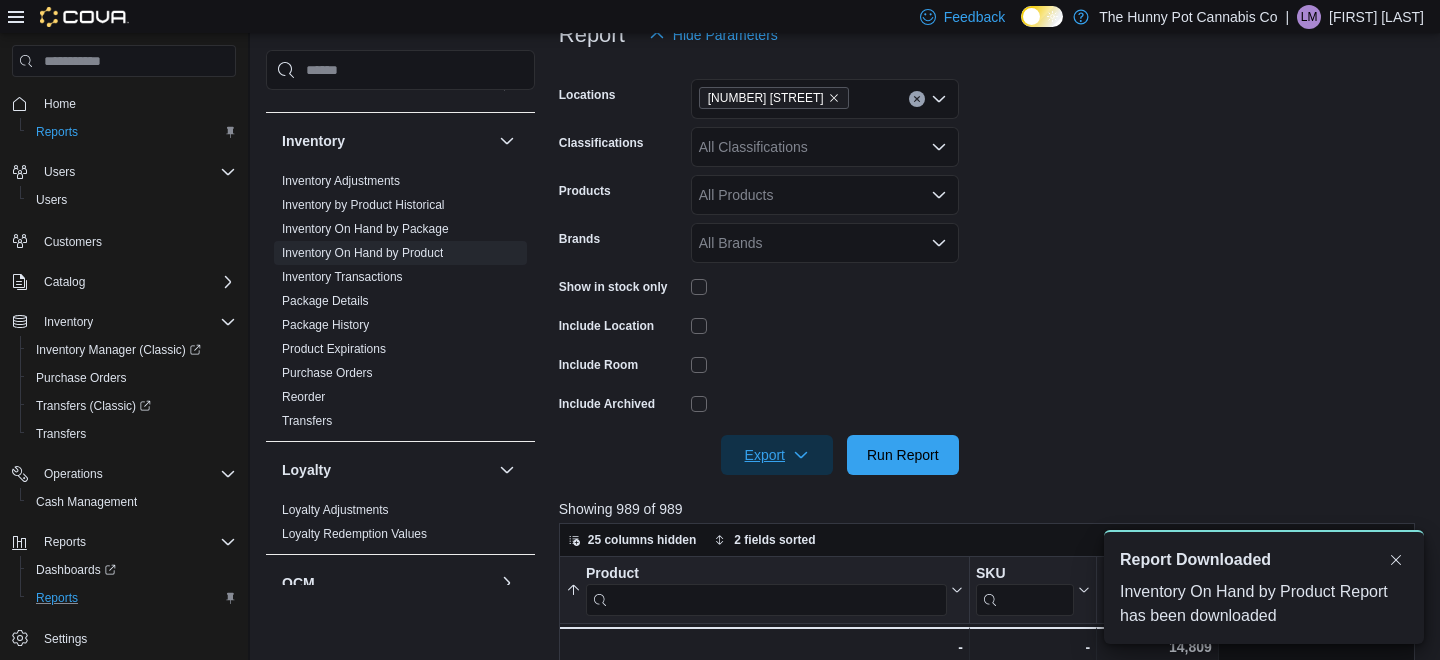 scroll, scrollTop: 0, scrollLeft: 0, axis: both 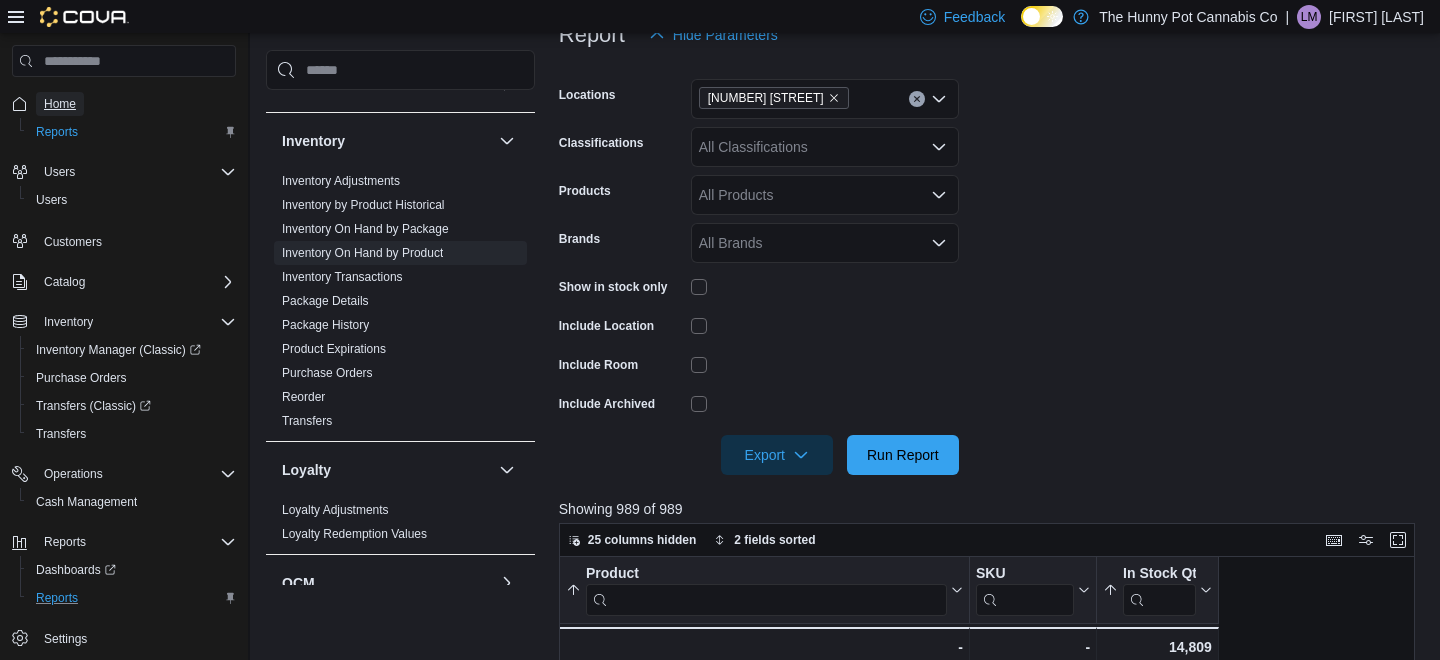 click on "Home" at bounding box center [60, 104] 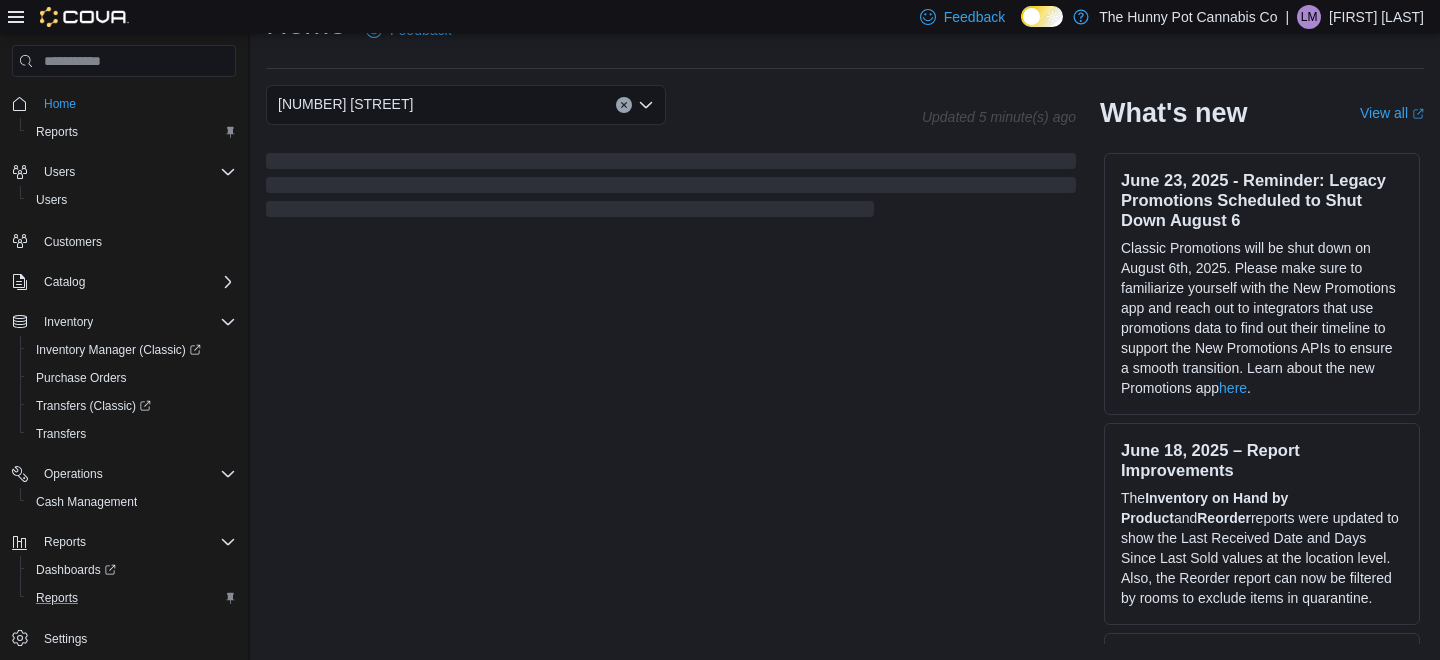 scroll, scrollTop: 519, scrollLeft: 0, axis: vertical 